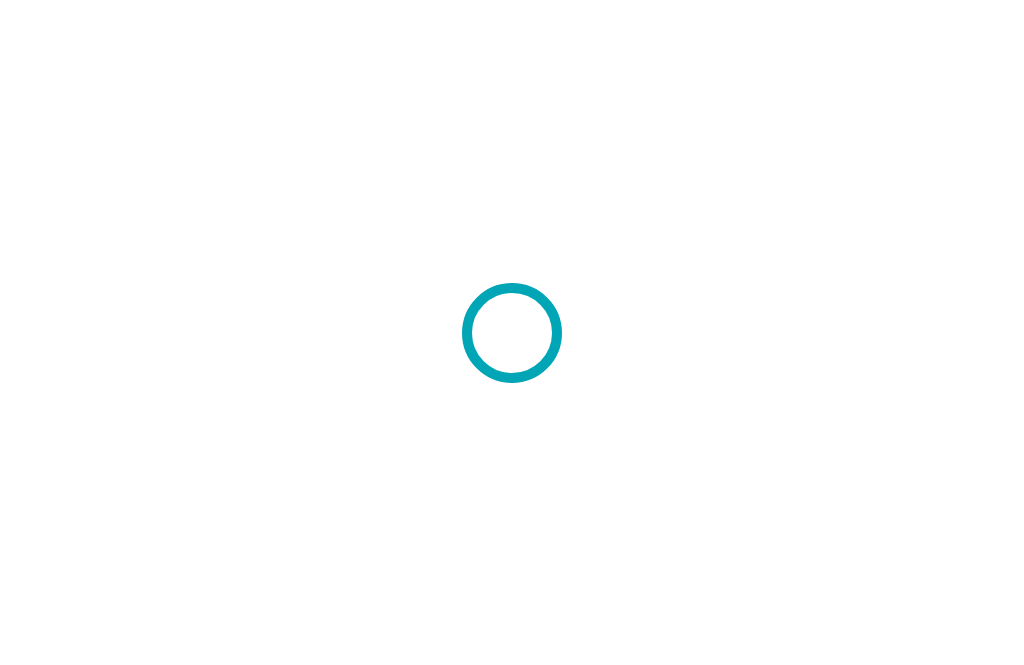 scroll, scrollTop: 0, scrollLeft: 0, axis: both 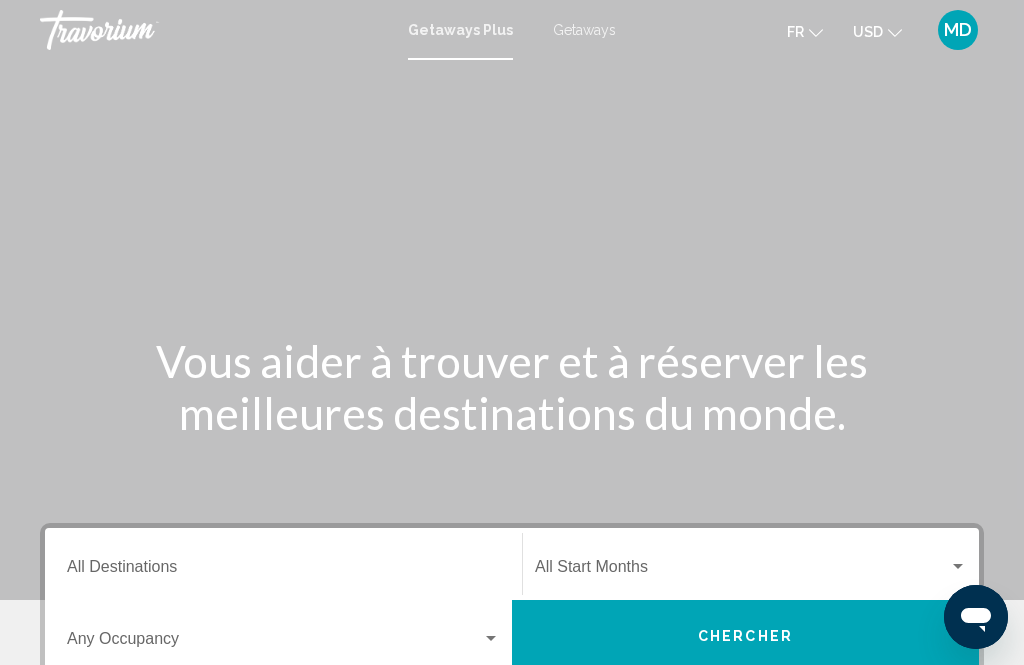 click on "Getaways Plus" at bounding box center [460, 30] 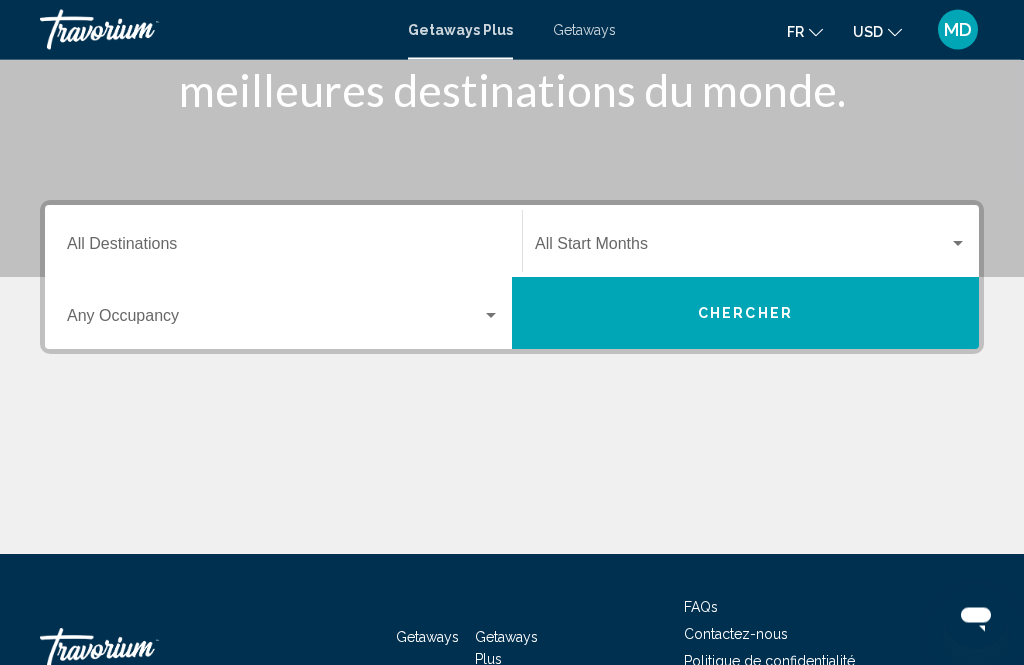 scroll, scrollTop: 332, scrollLeft: 0, axis: vertical 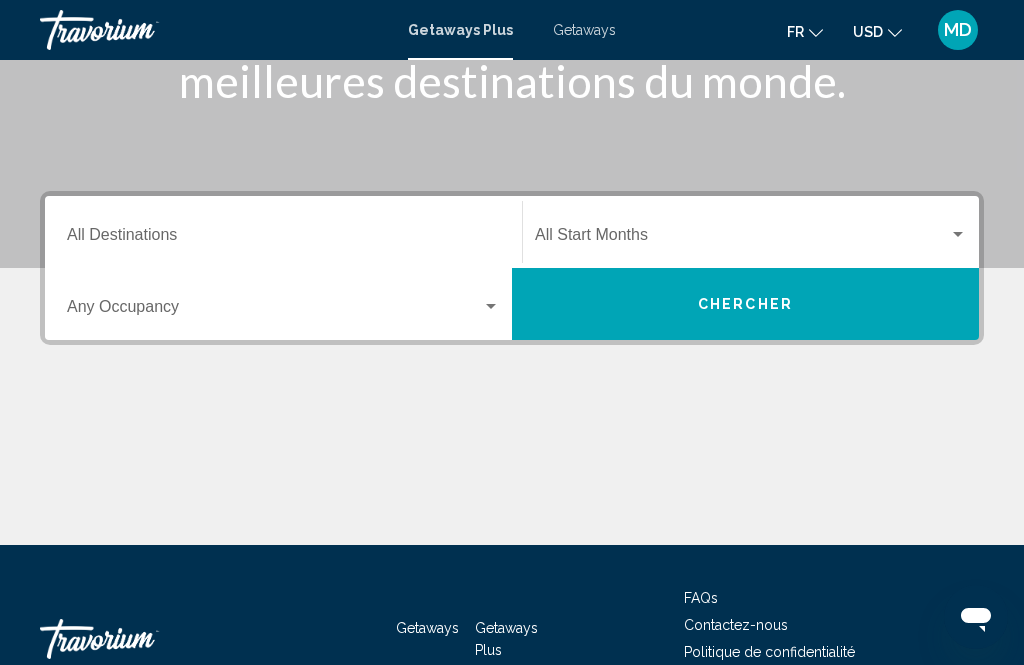 click on "Destination All Destinations" at bounding box center (283, 239) 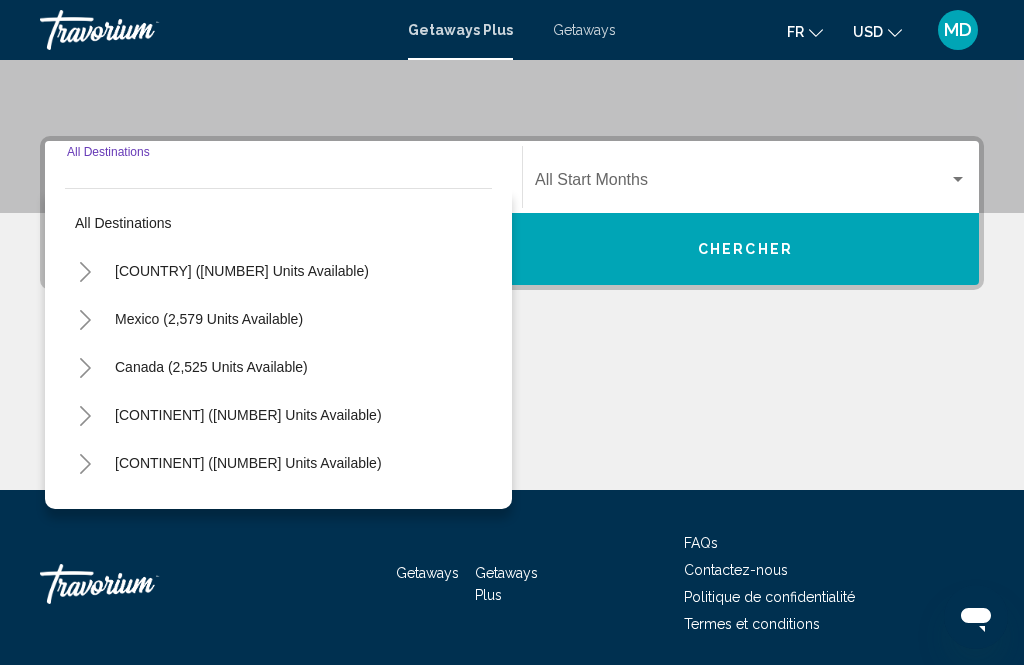 scroll, scrollTop: 393, scrollLeft: 0, axis: vertical 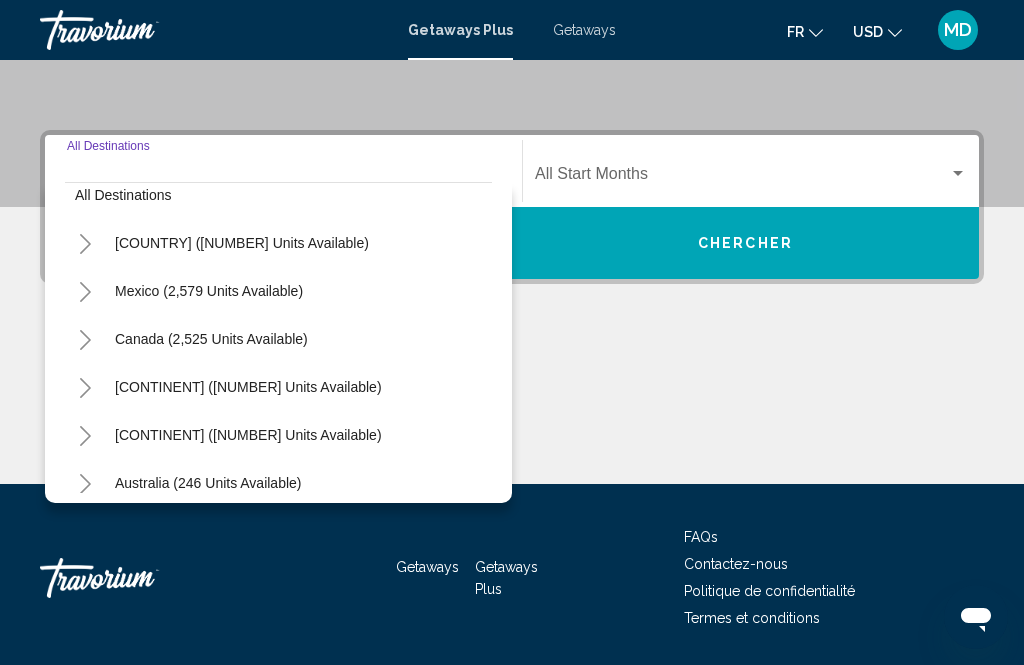 click on "Canada (2,525 units available)" at bounding box center (248, 387) 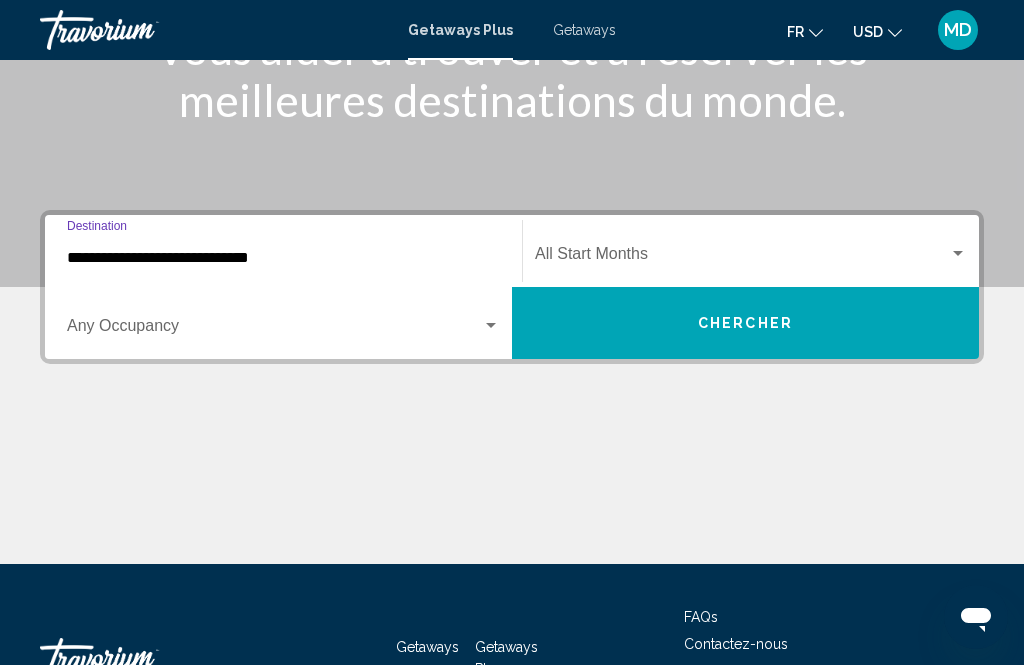 click at bounding box center (742, 258) 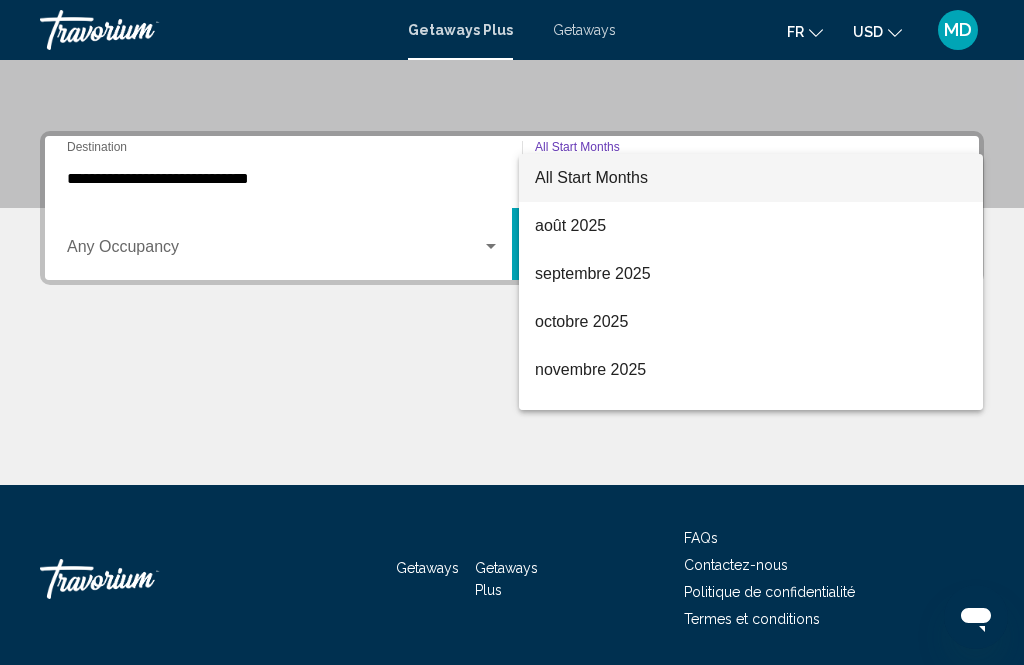 scroll, scrollTop: 393, scrollLeft: 0, axis: vertical 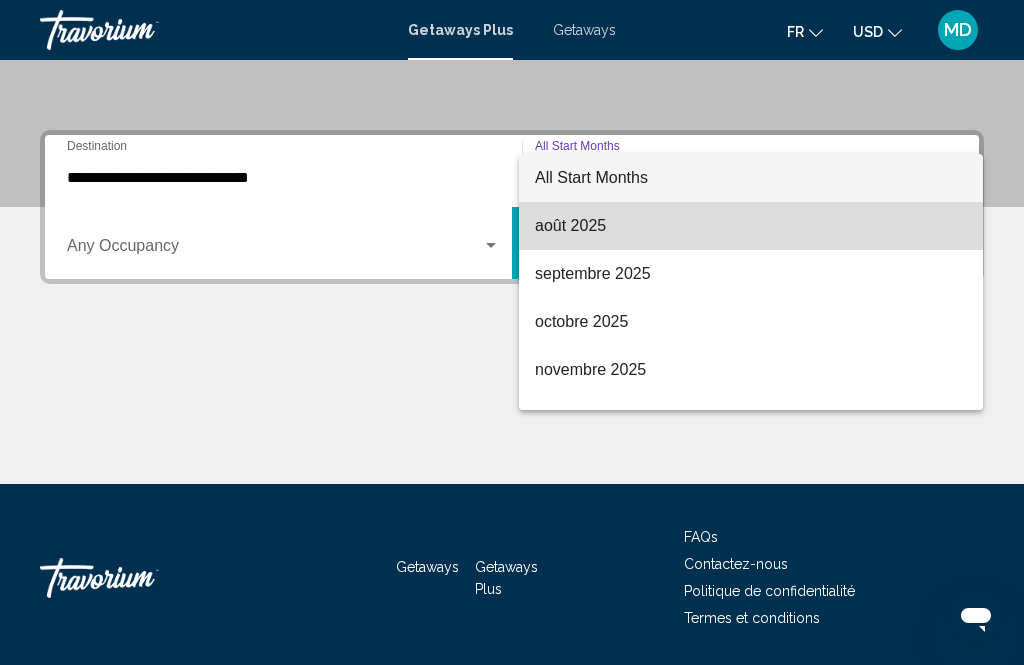 click on "août 2025" at bounding box center [751, 226] 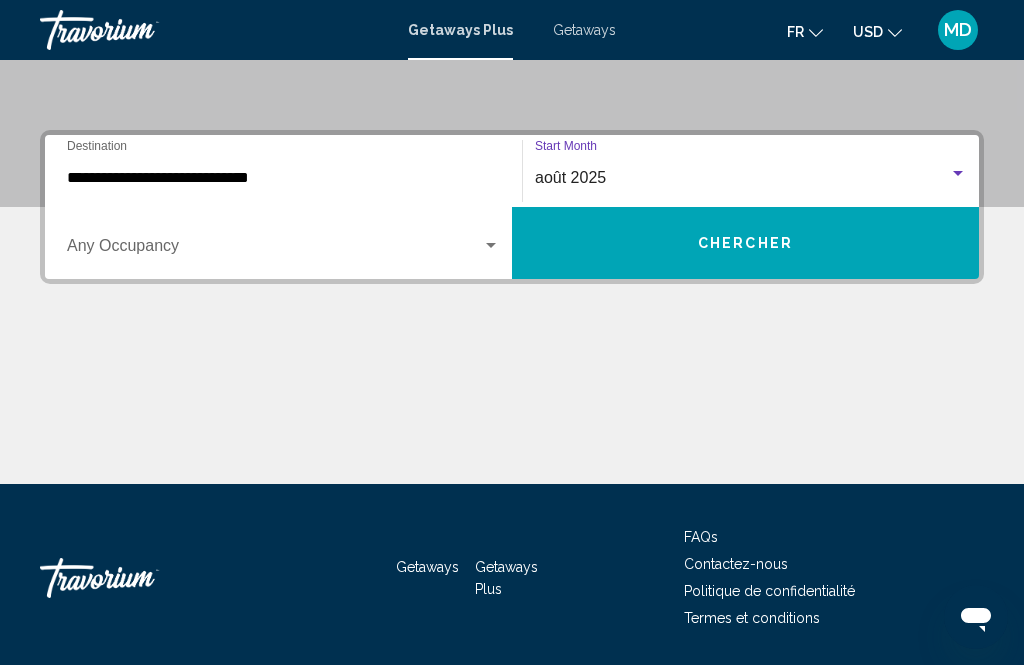 click at bounding box center (274, 250) 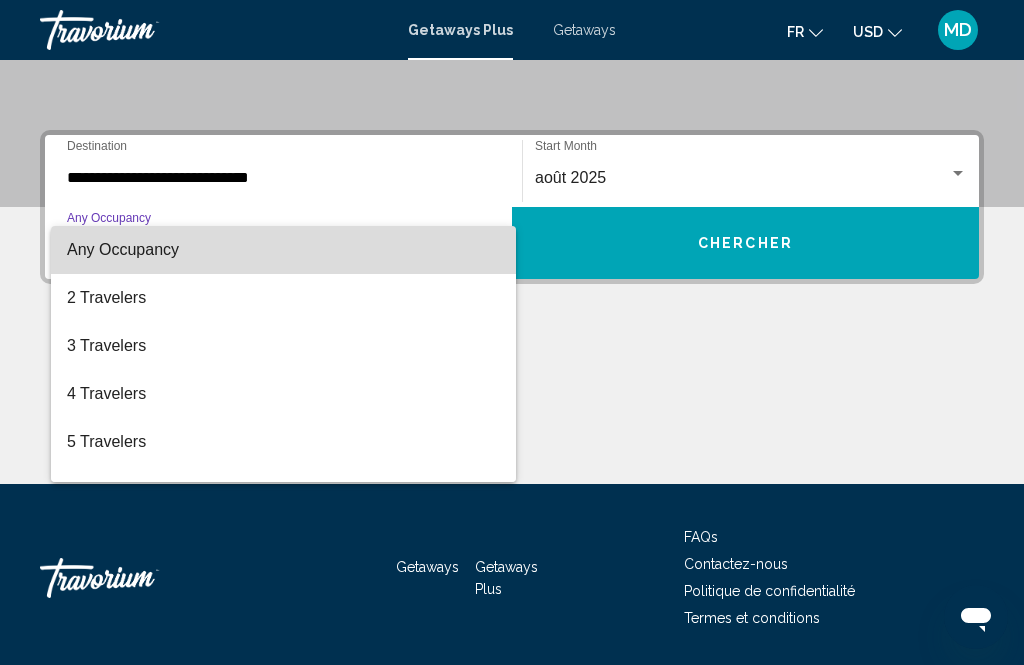 click on "Any Occupancy" at bounding box center (283, 250) 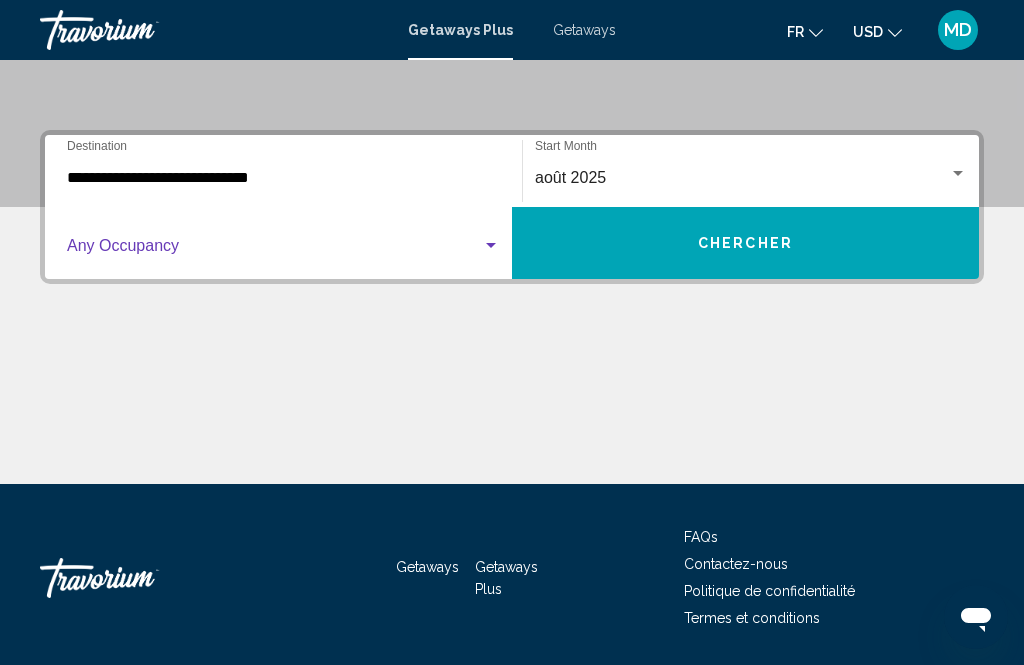click on "Chercher" at bounding box center [745, 244] 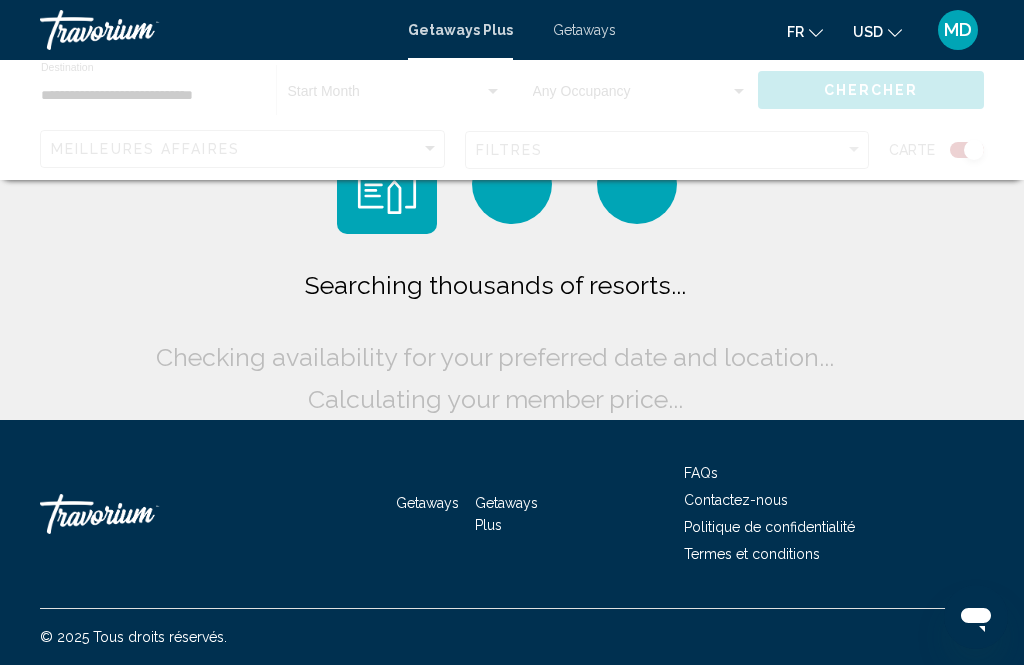 scroll, scrollTop: 0, scrollLeft: 0, axis: both 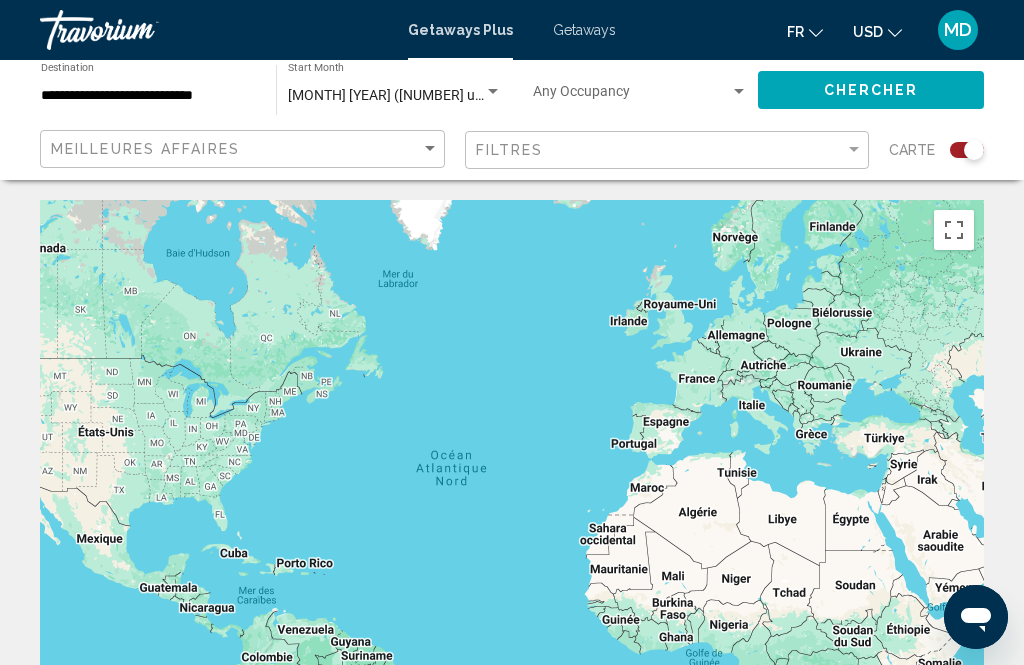 click on "Getaways" at bounding box center (584, 30) 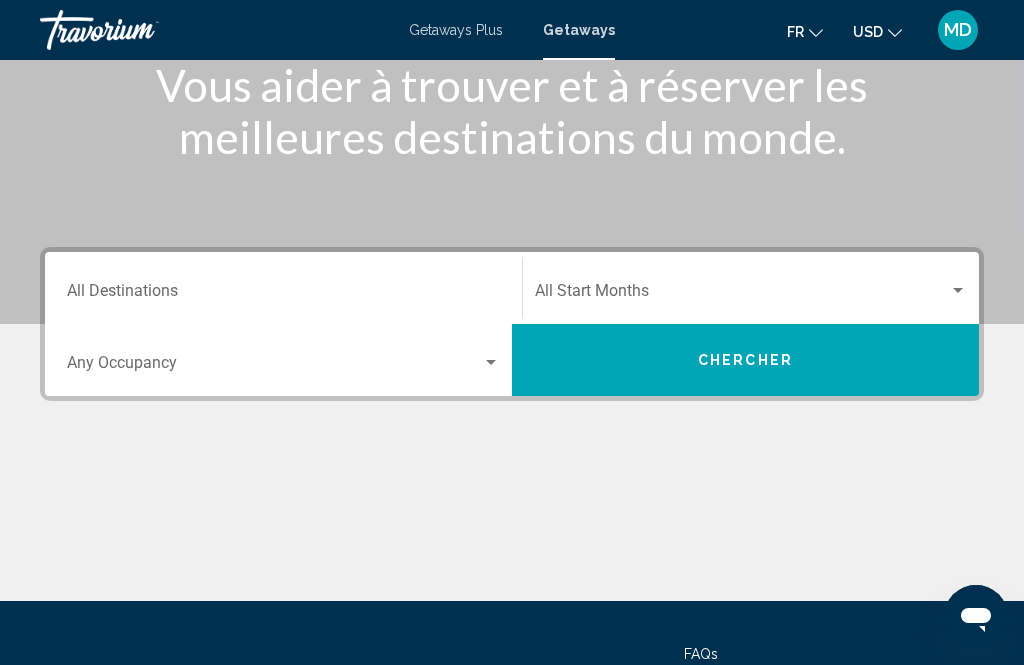 click on "Destination All Destinations" at bounding box center (283, 295) 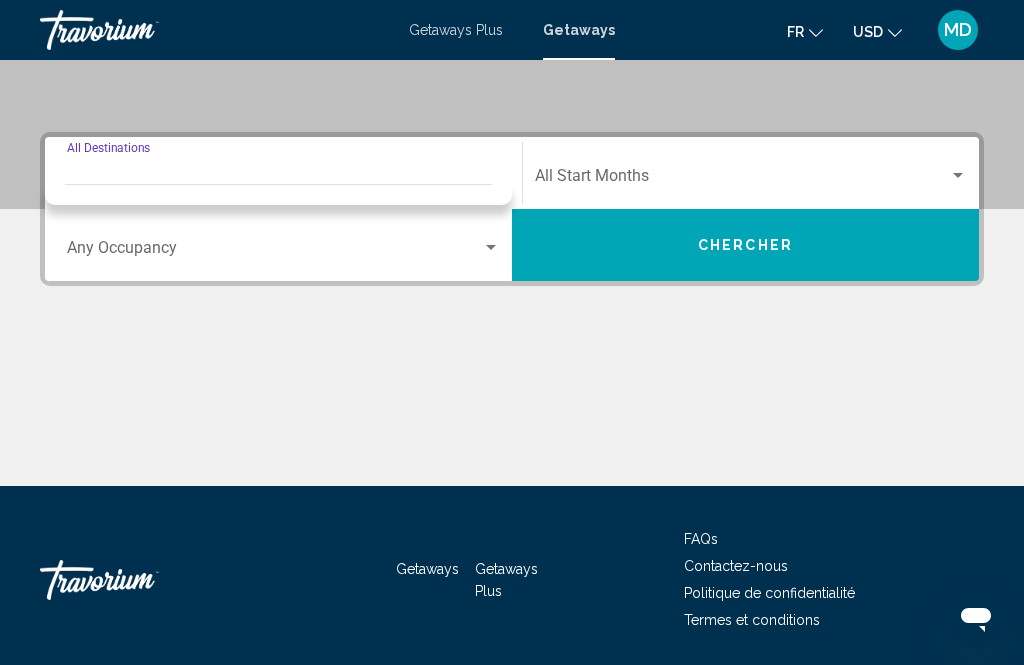 scroll, scrollTop: 393, scrollLeft: 0, axis: vertical 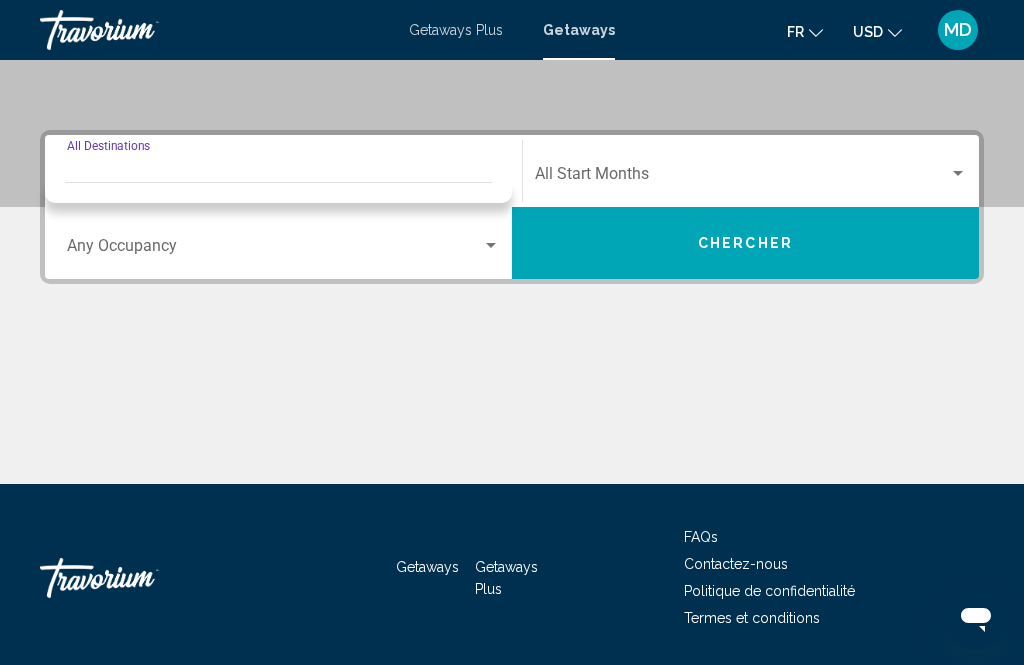 click on "Destination All Destinations" at bounding box center (283, 178) 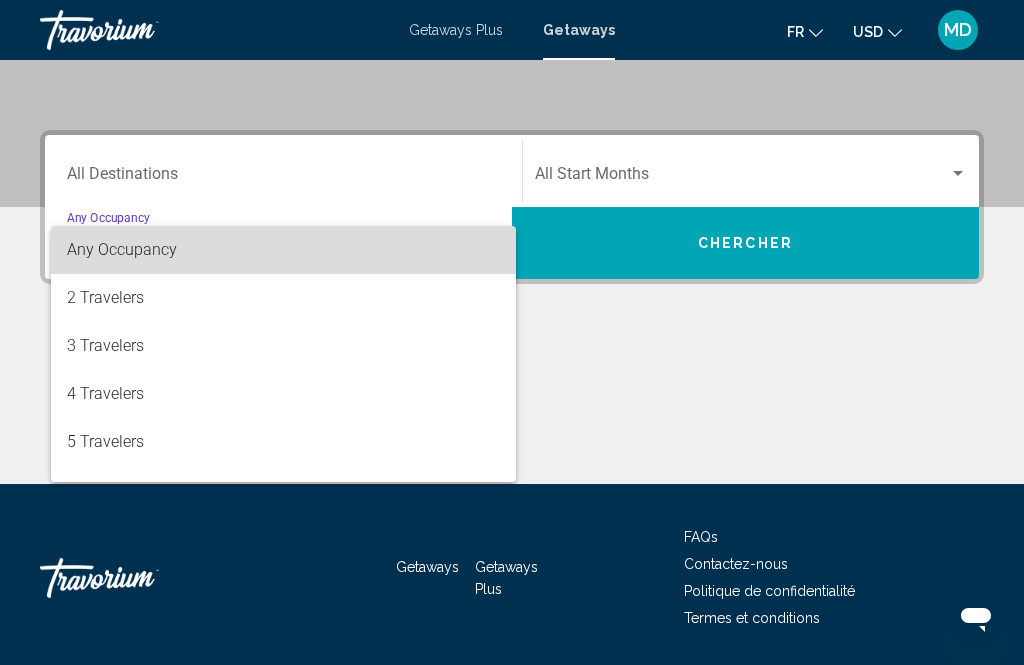 click on "Any Occupancy" at bounding box center (122, 249) 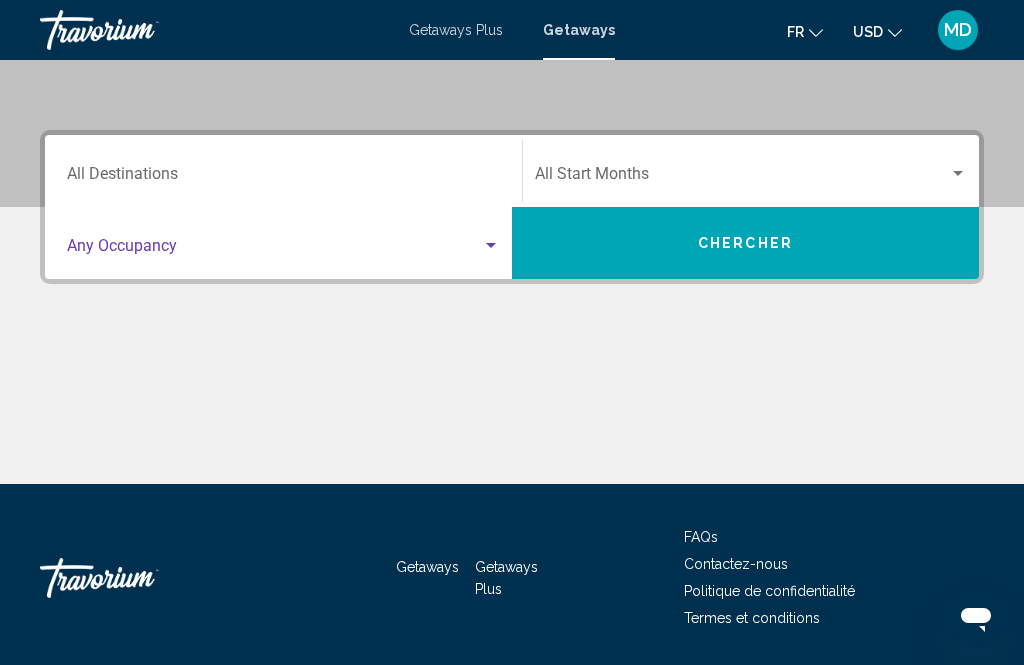 click on "Destination All Destinations" at bounding box center (283, 178) 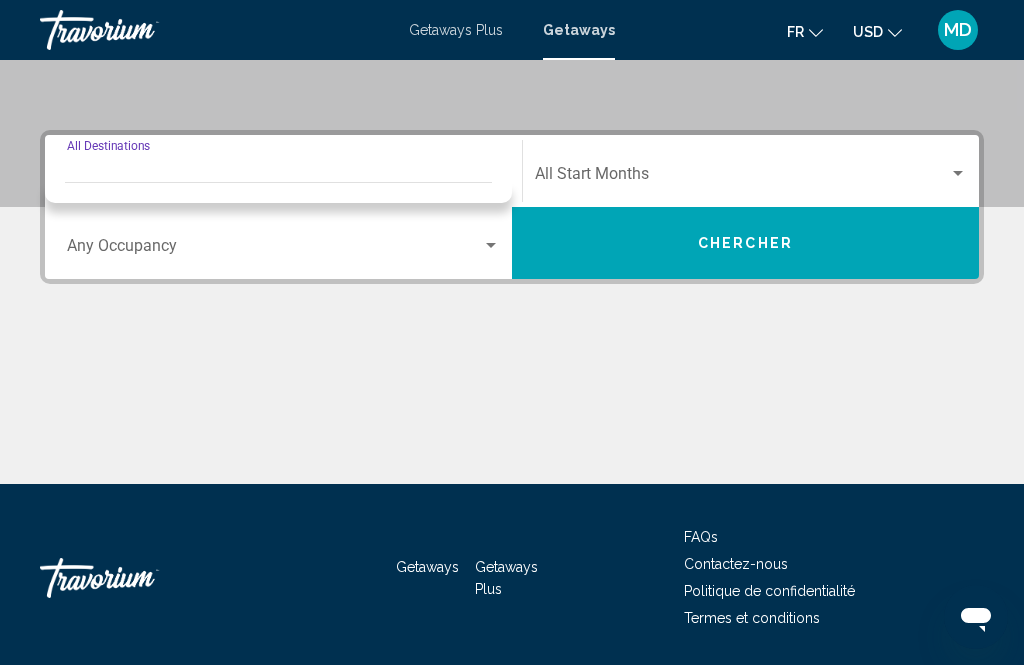 click on "Destination All Destinations" at bounding box center [283, 178] 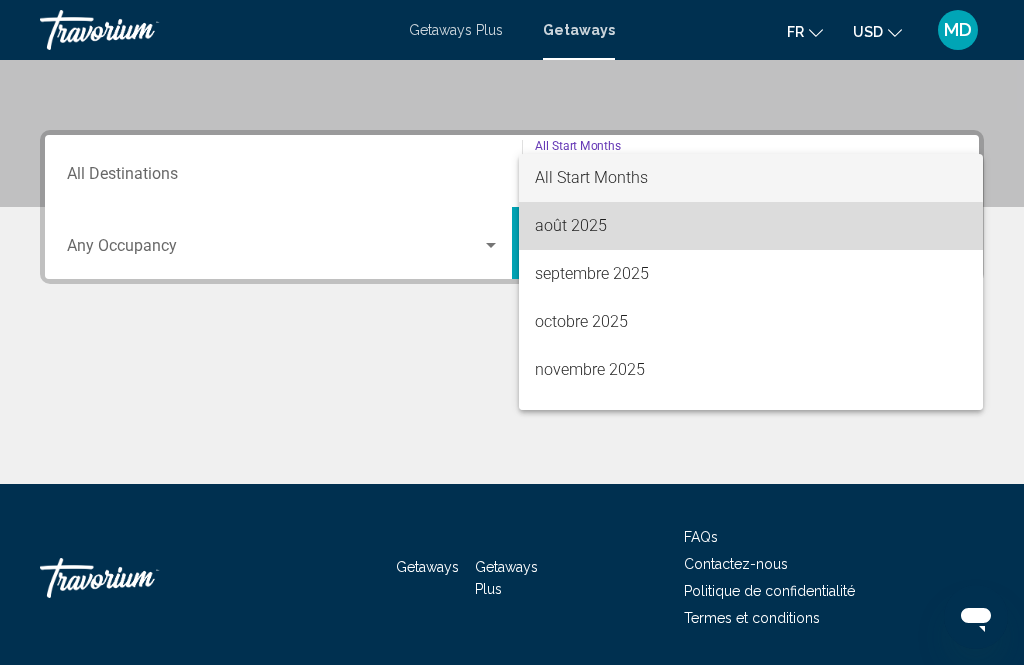 click on "août 2025" at bounding box center (751, 226) 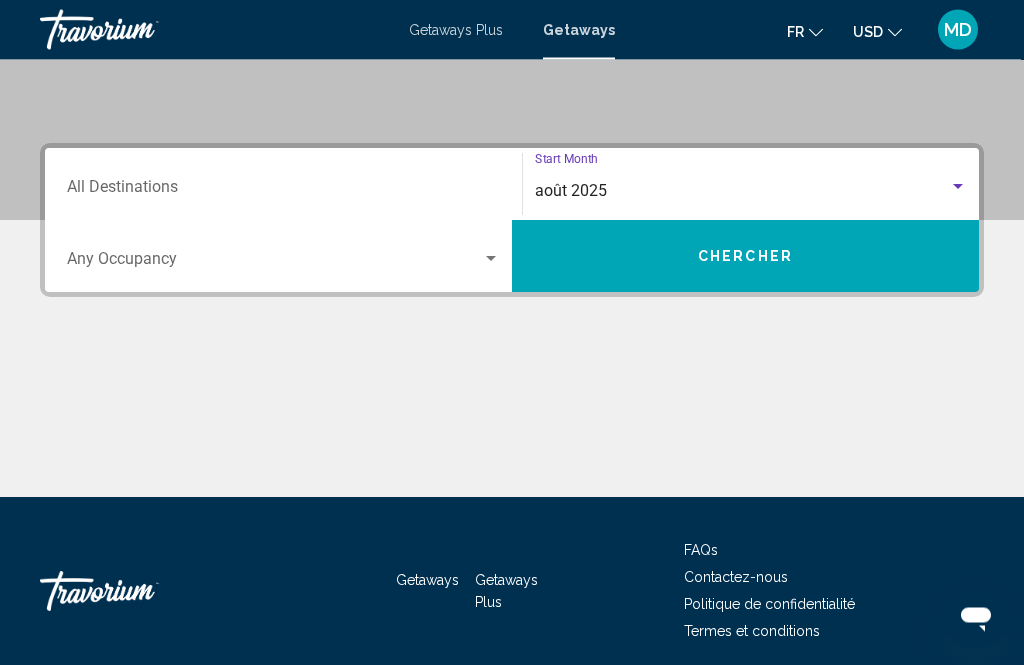 scroll, scrollTop: 302, scrollLeft: 0, axis: vertical 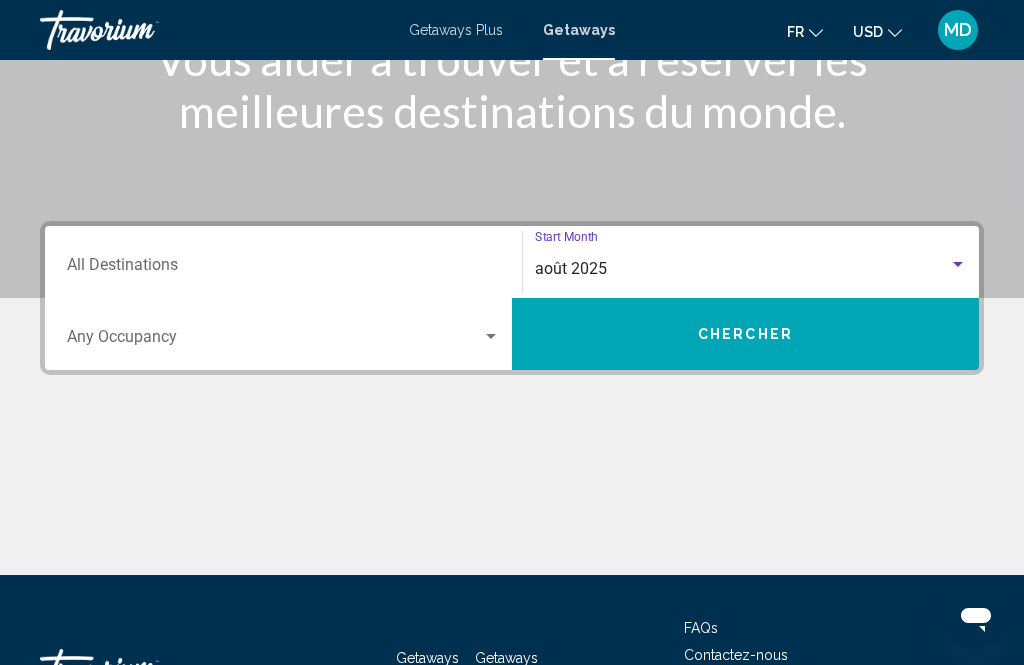 click on "Chercher" at bounding box center [745, 334] 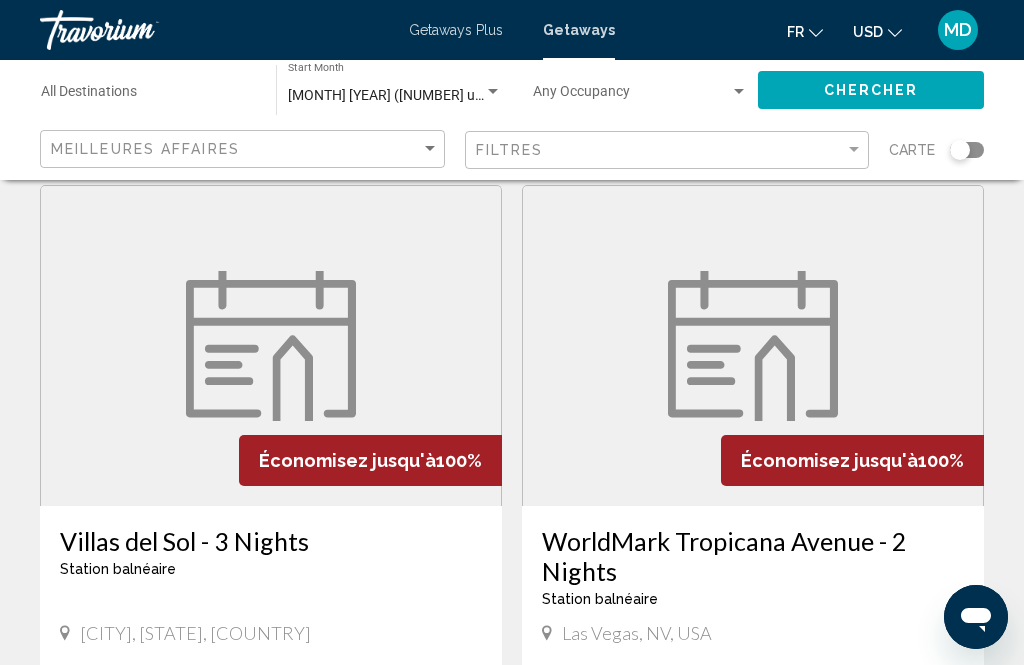scroll, scrollTop: 0, scrollLeft: 0, axis: both 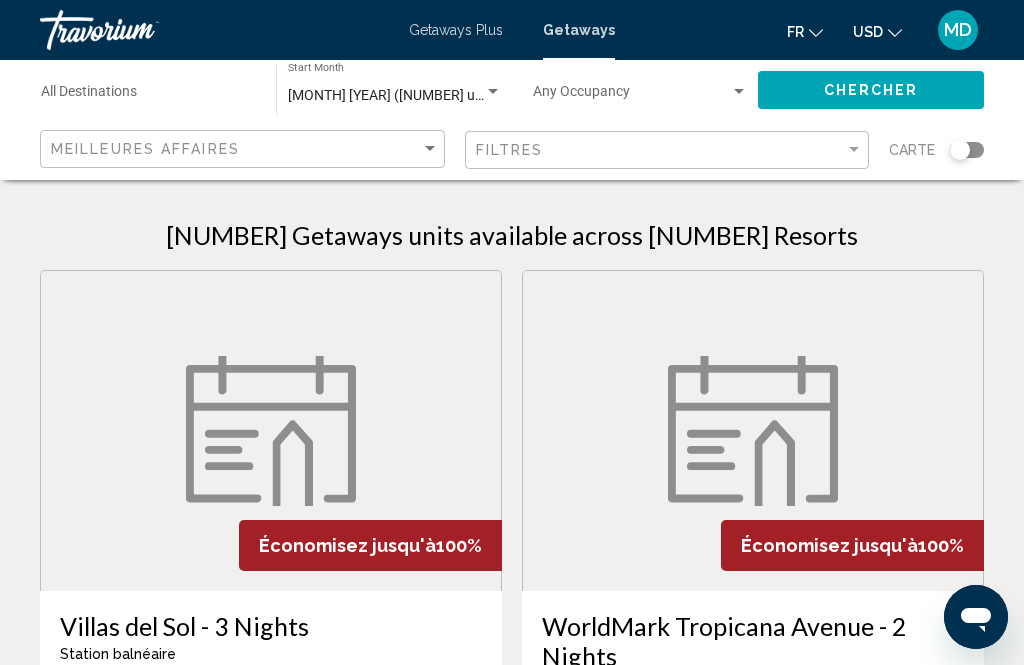 click on "Destination All Destinations" at bounding box center [148, 96] 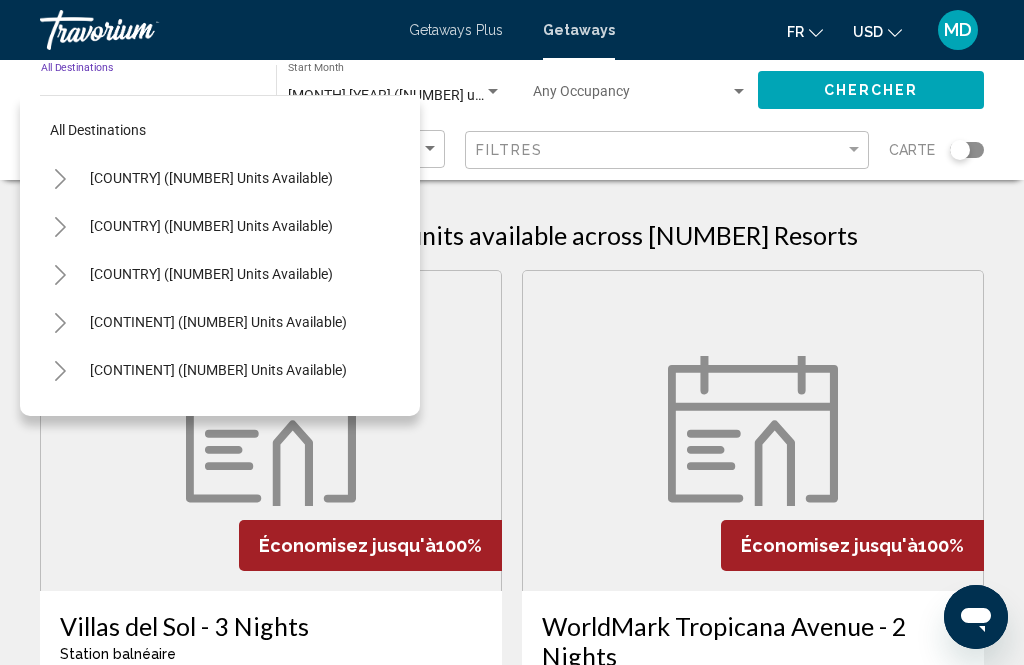 click on "[COUNTRY] ([NUMBER] units available)" at bounding box center [218, 322] 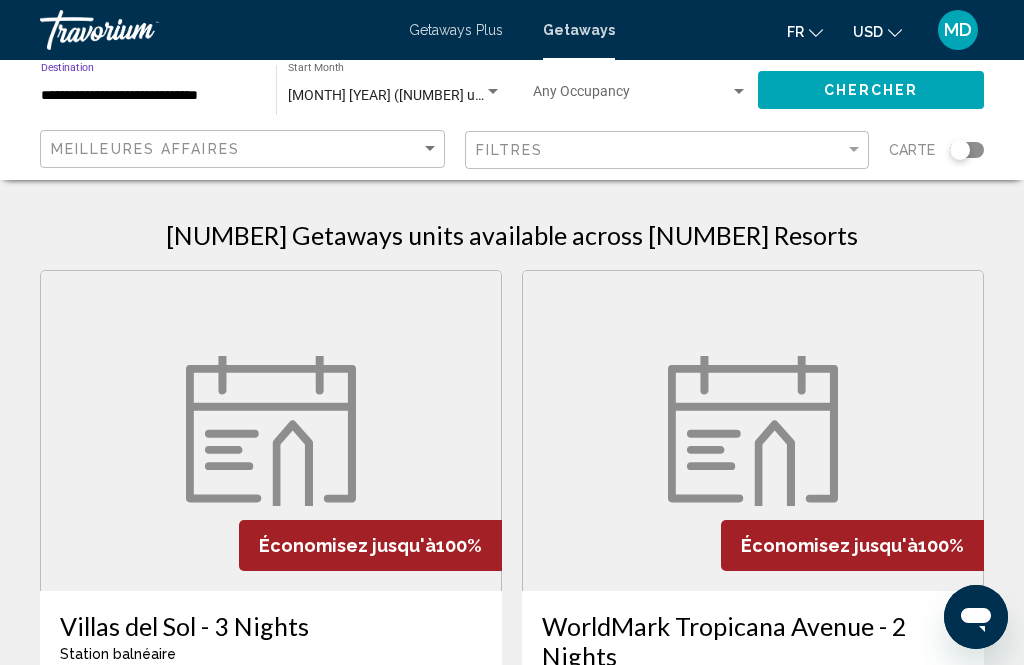 click on "Chercher" 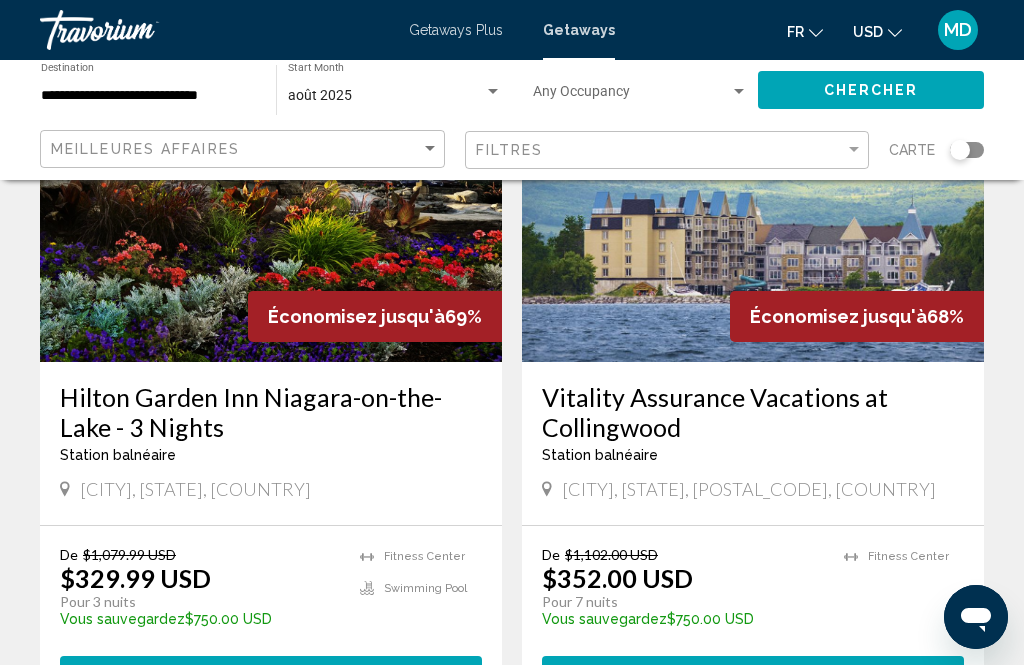 scroll, scrollTop: 229, scrollLeft: 0, axis: vertical 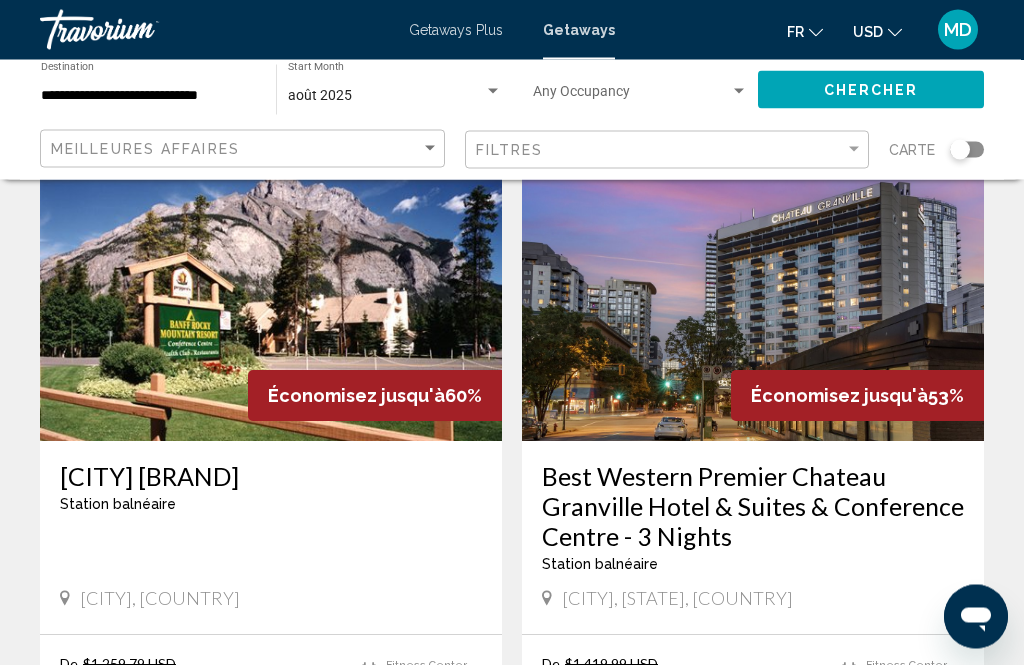 click at bounding box center (271, 282) 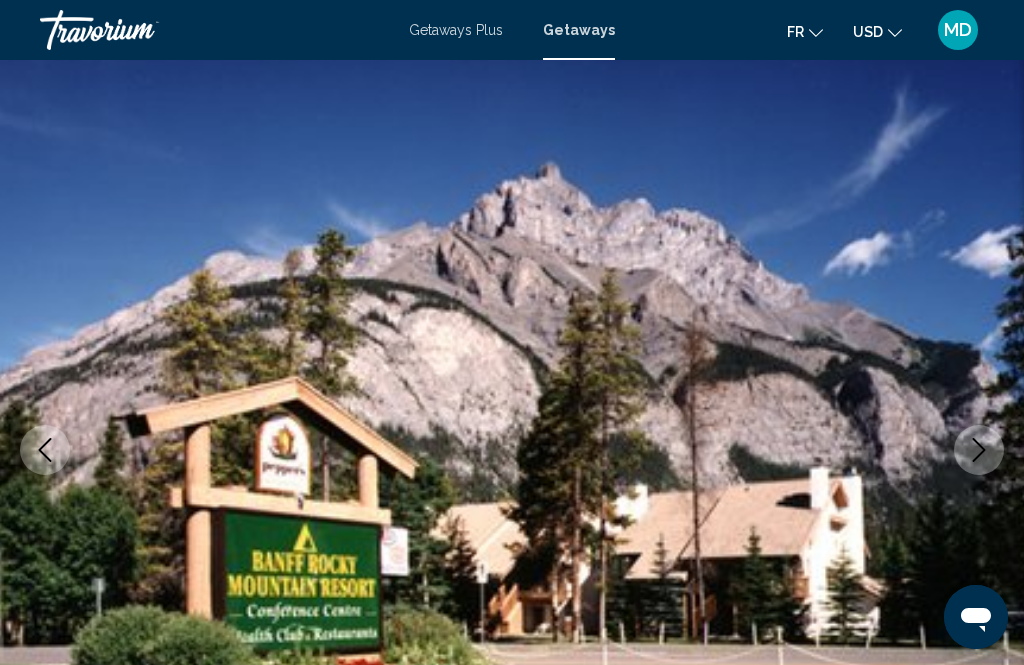 scroll, scrollTop: 83, scrollLeft: 0, axis: vertical 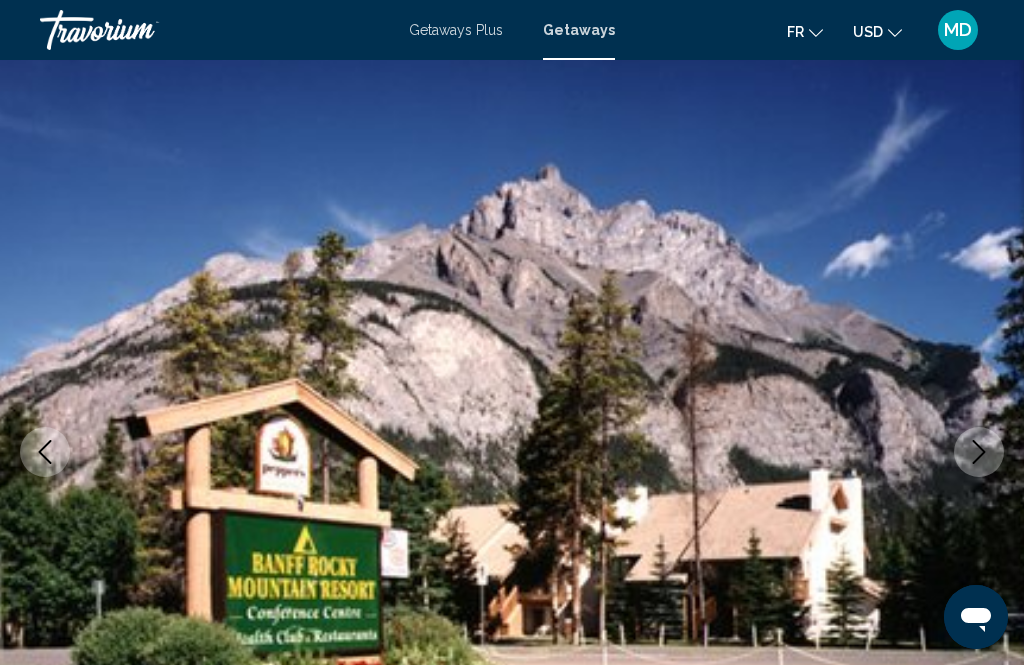 click 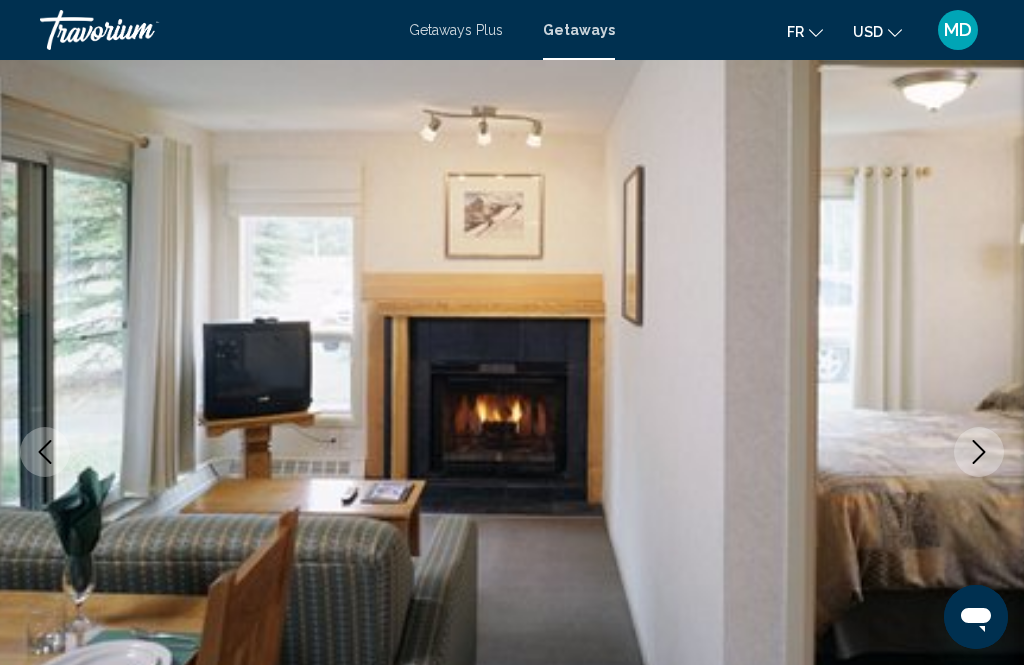 click 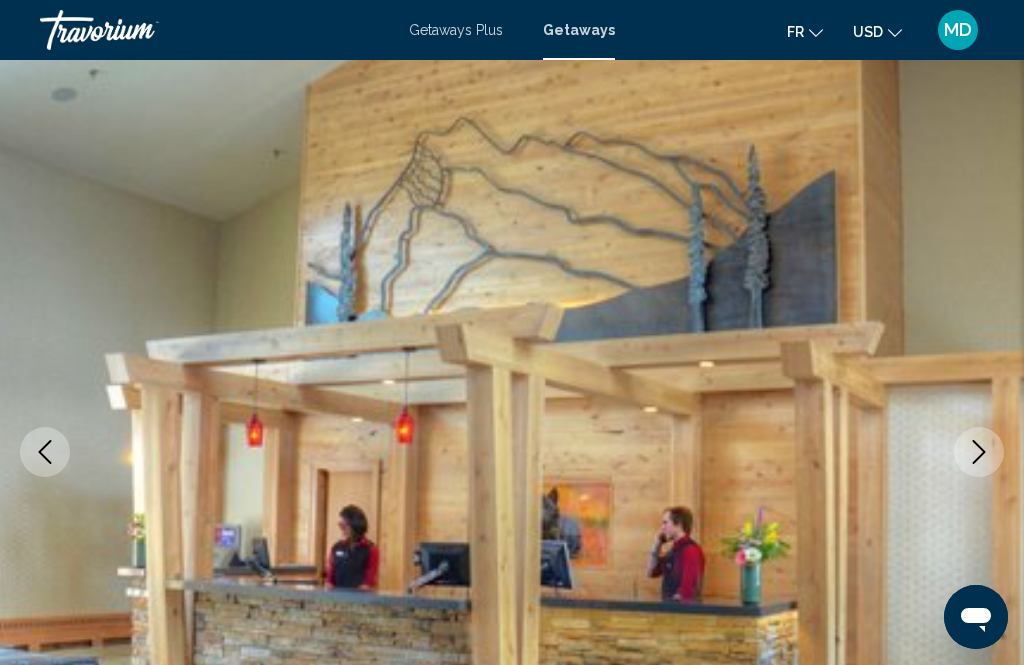 click 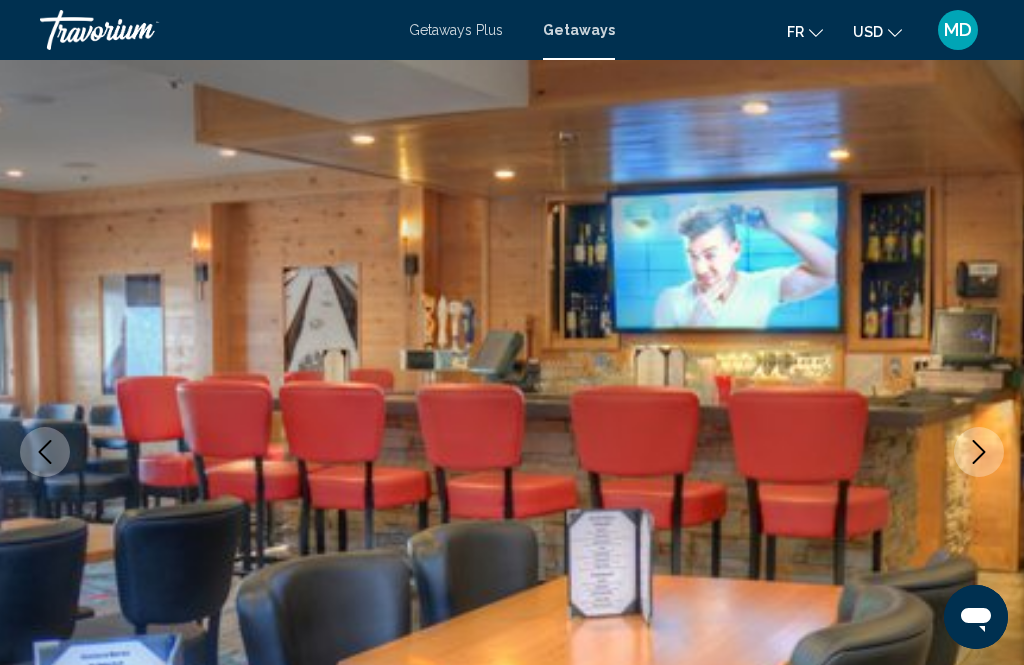 click 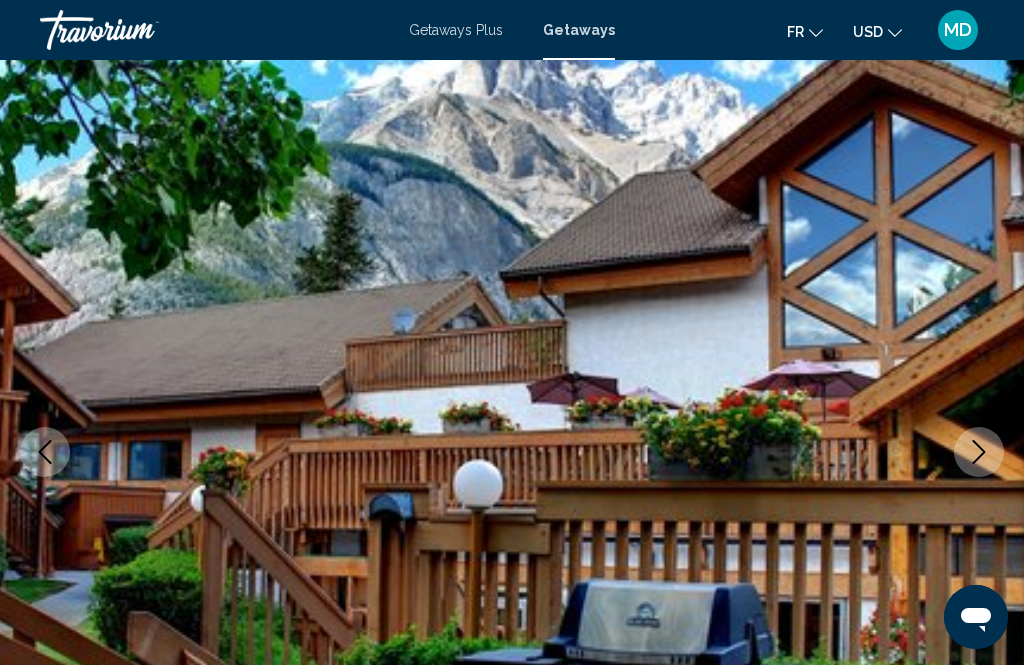 click at bounding box center [979, 452] 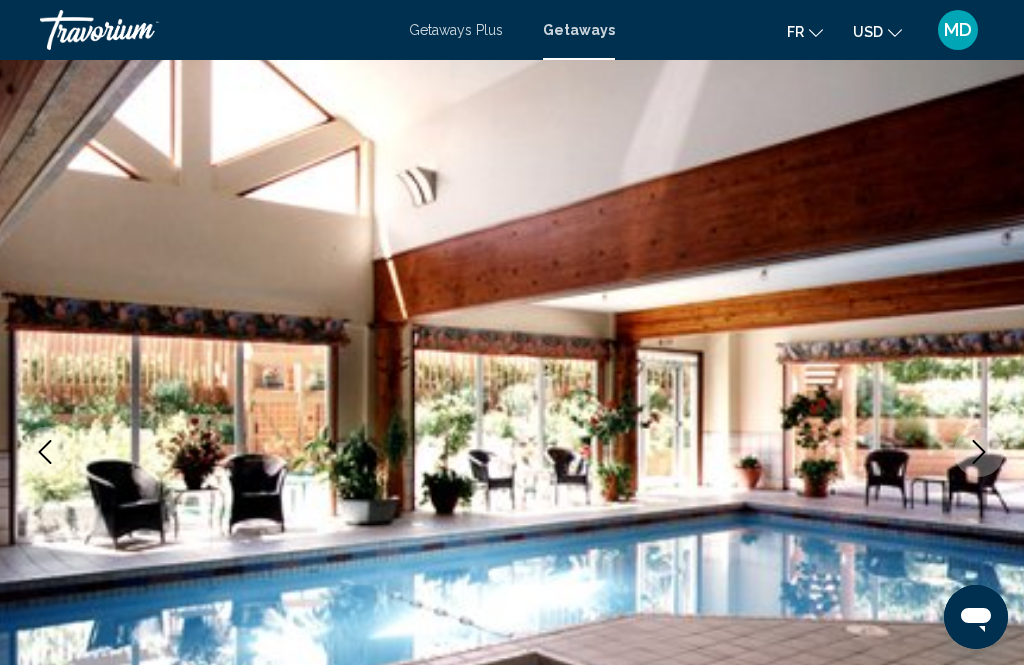 click at bounding box center (512, 452) 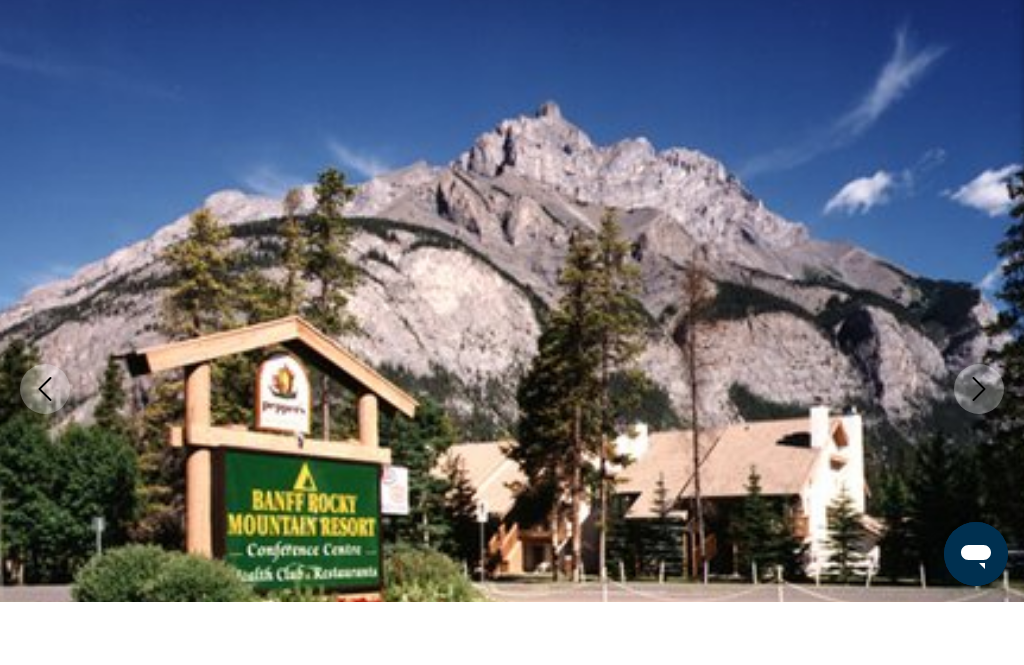 scroll, scrollTop: 147, scrollLeft: 0, axis: vertical 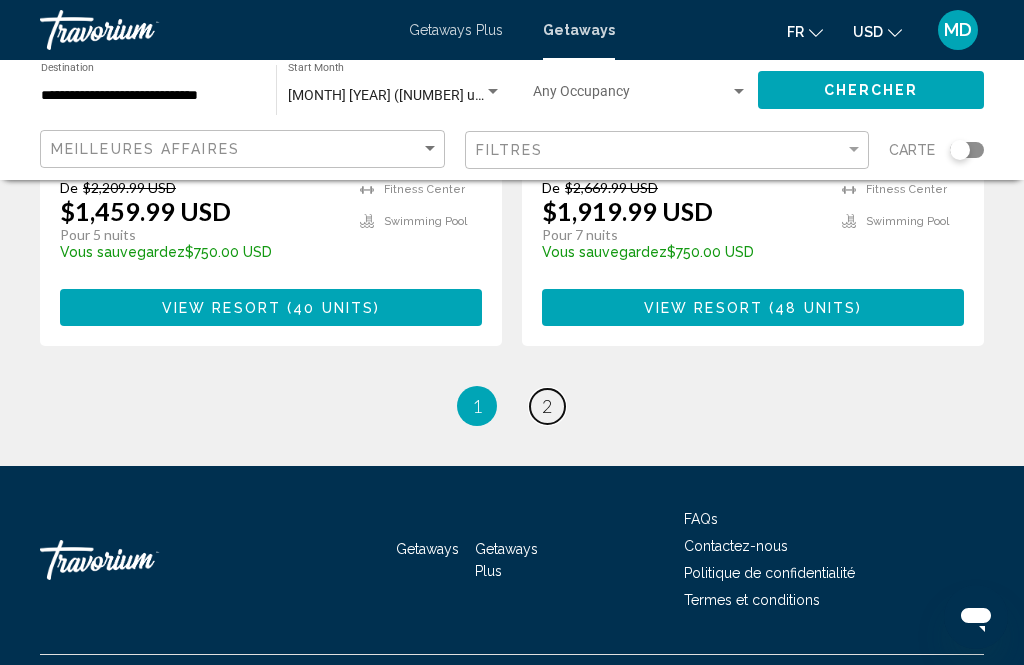 click on "page  2" at bounding box center (547, 406) 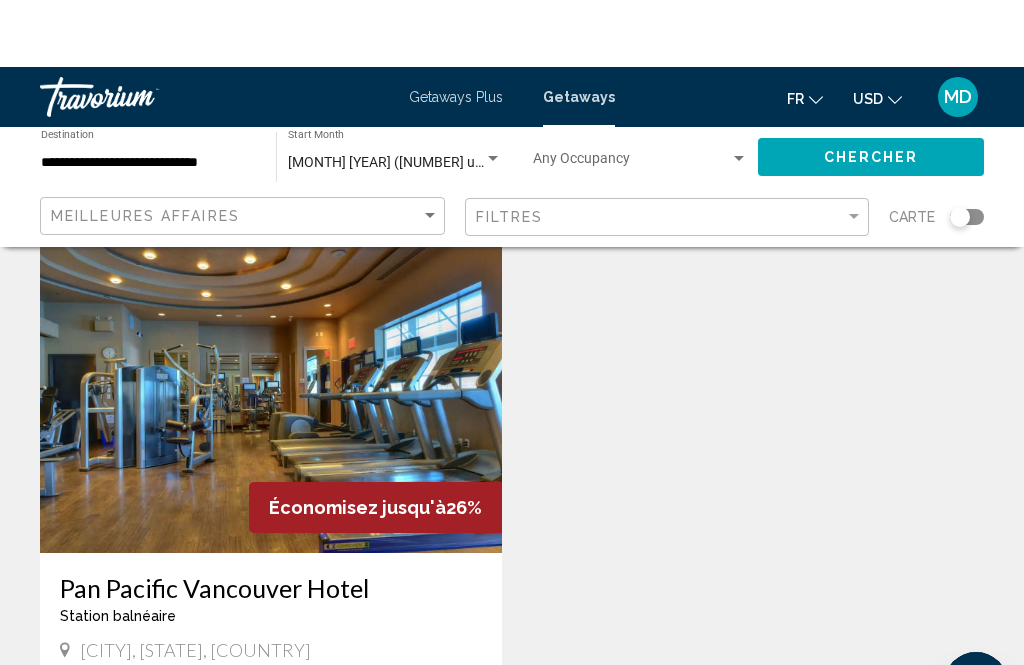 scroll, scrollTop: 0, scrollLeft: 0, axis: both 